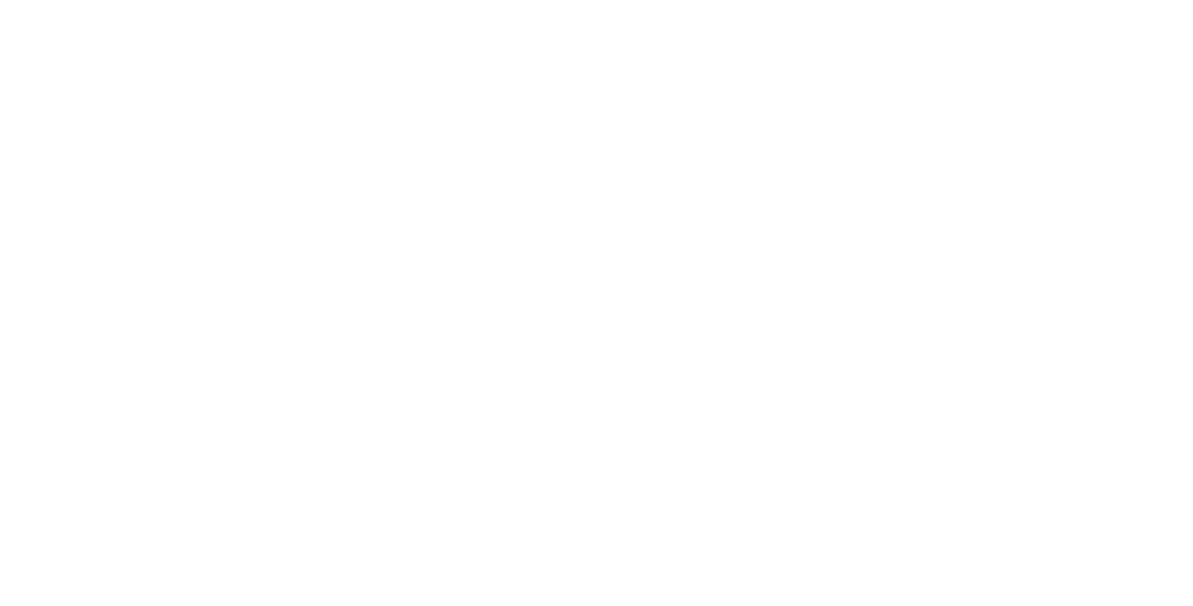 scroll, scrollTop: 0, scrollLeft: 0, axis: both 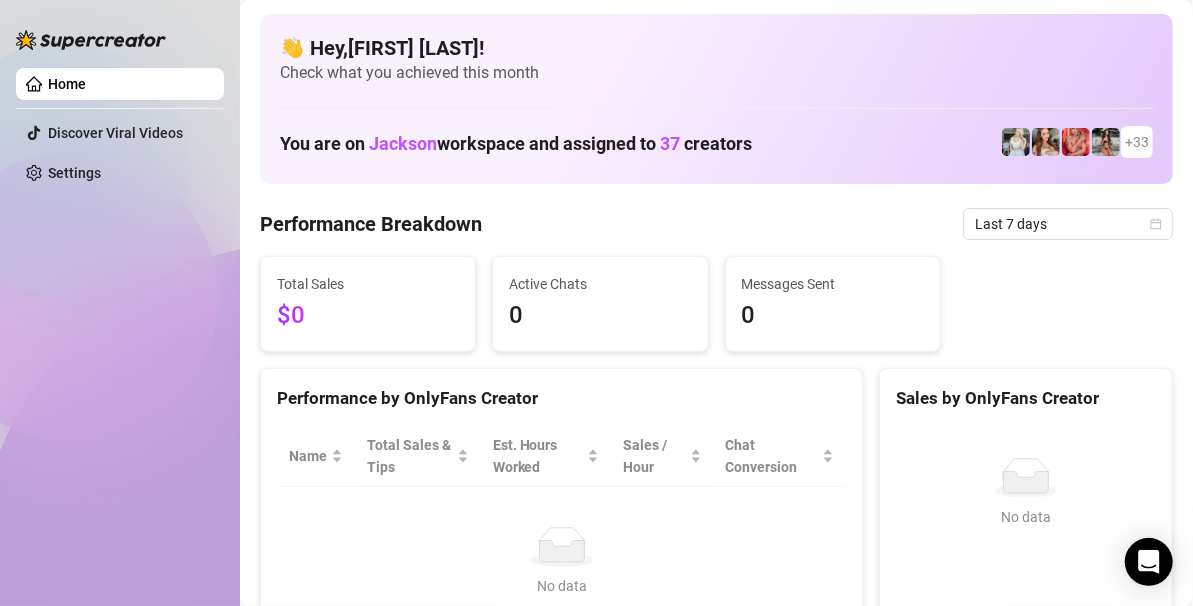 click on "Home" at bounding box center (67, 84) 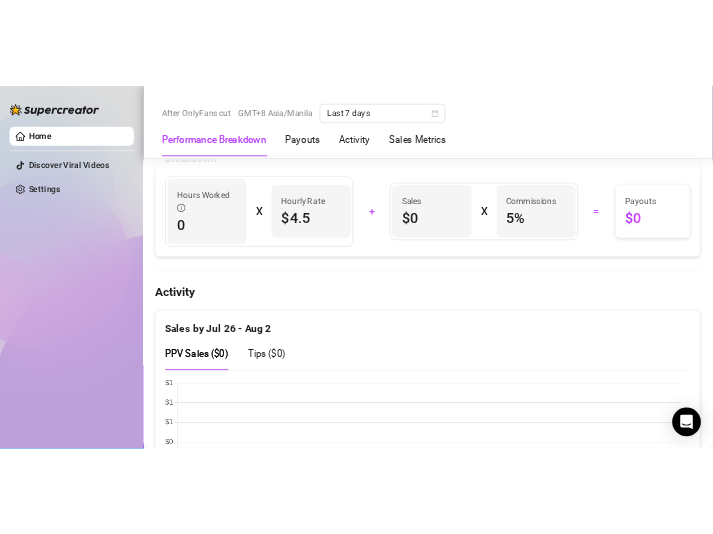scroll, scrollTop: 832, scrollLeft: 0, axis: vertical 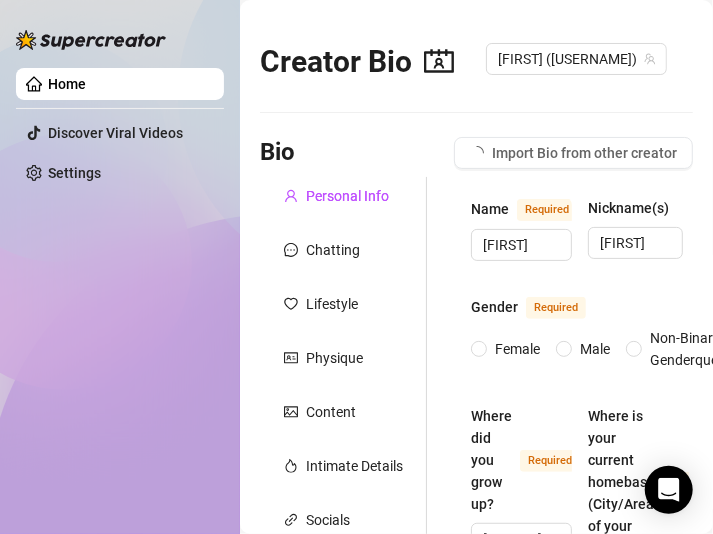 type 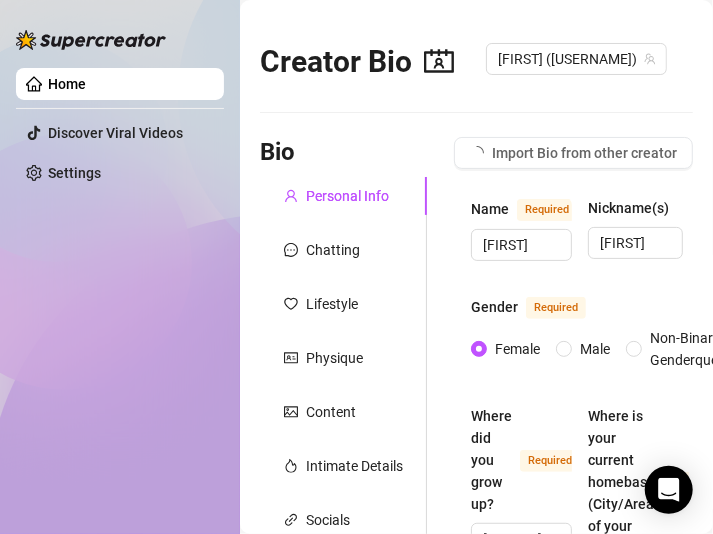 type 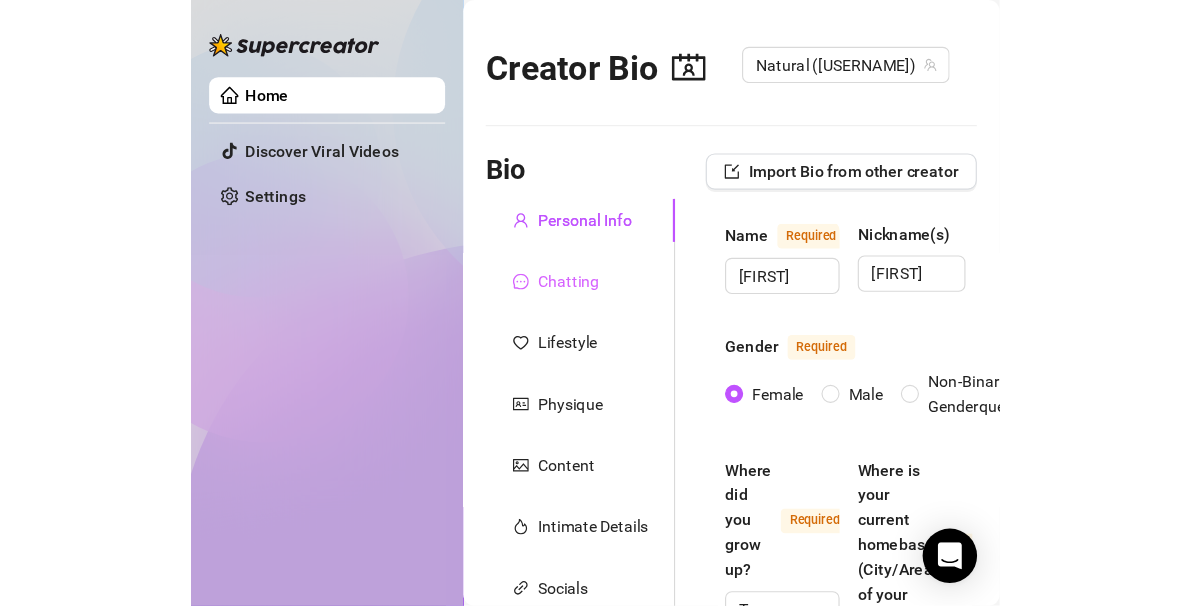 scroll, scrollTop: 0, scrollLeft: 0, axis: both 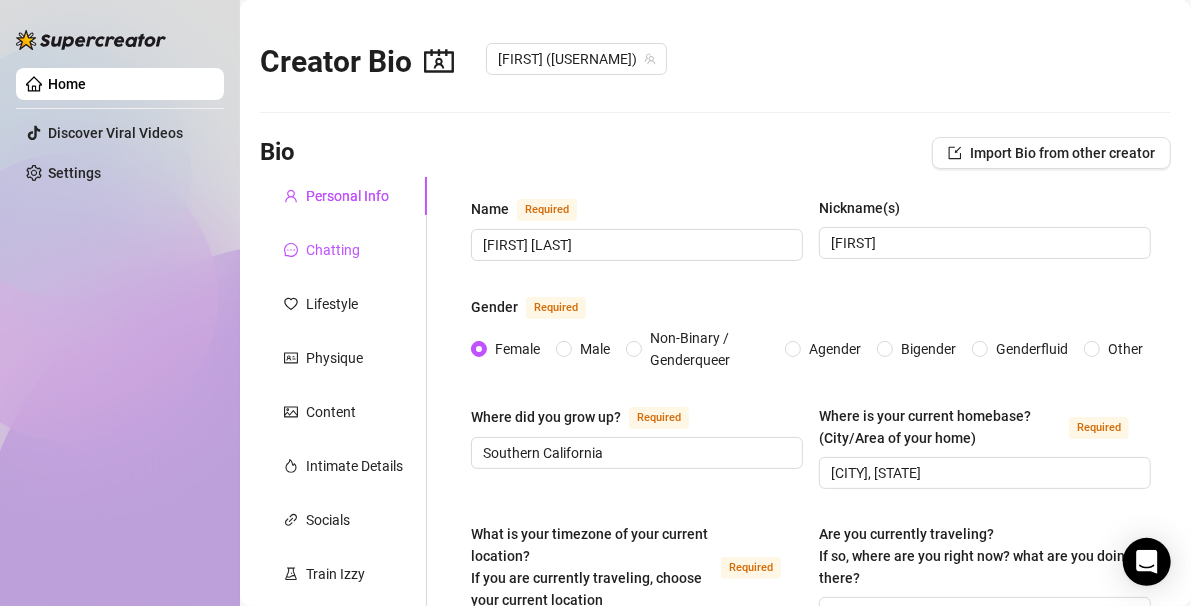 click on "Chatting" at bounding box center (333, 250) 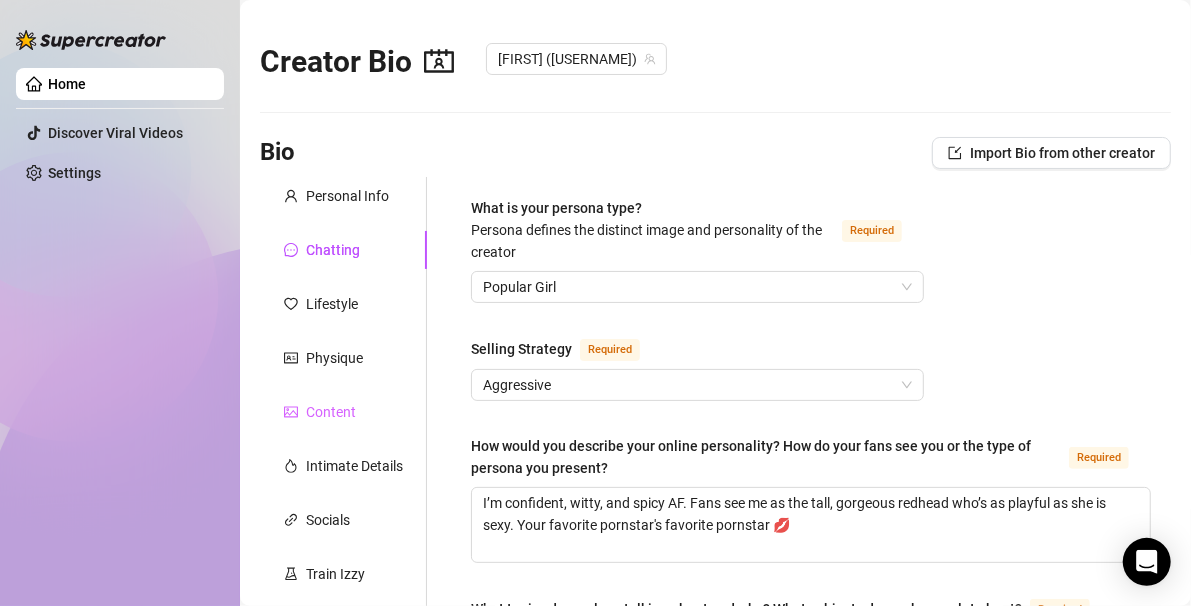 click on "Content" at bounding box center (343, 412) 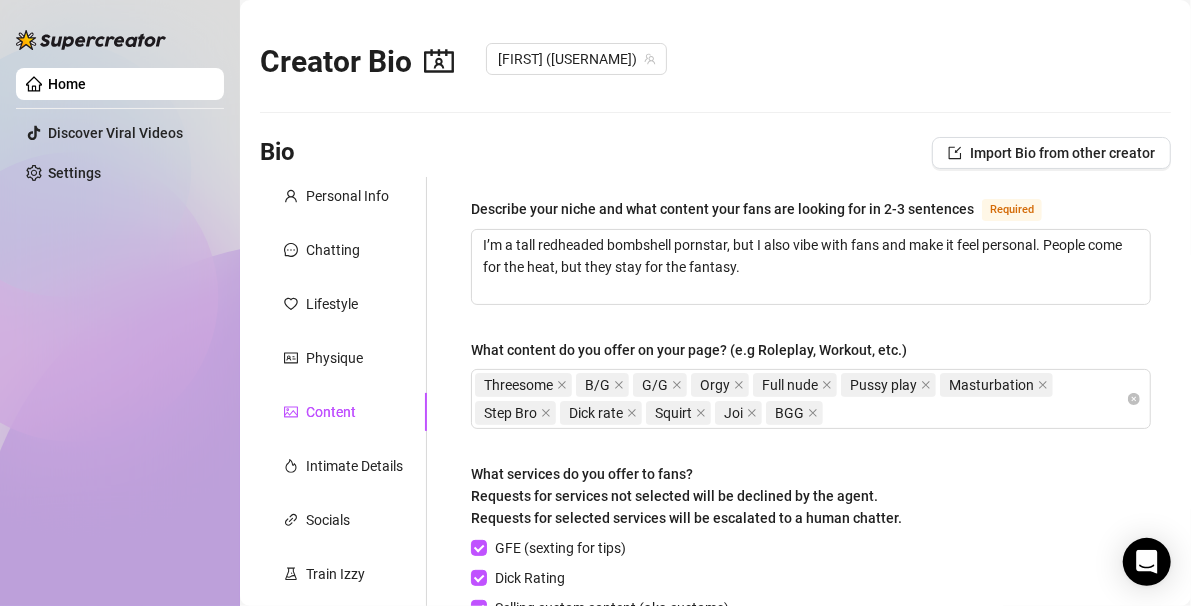 type 